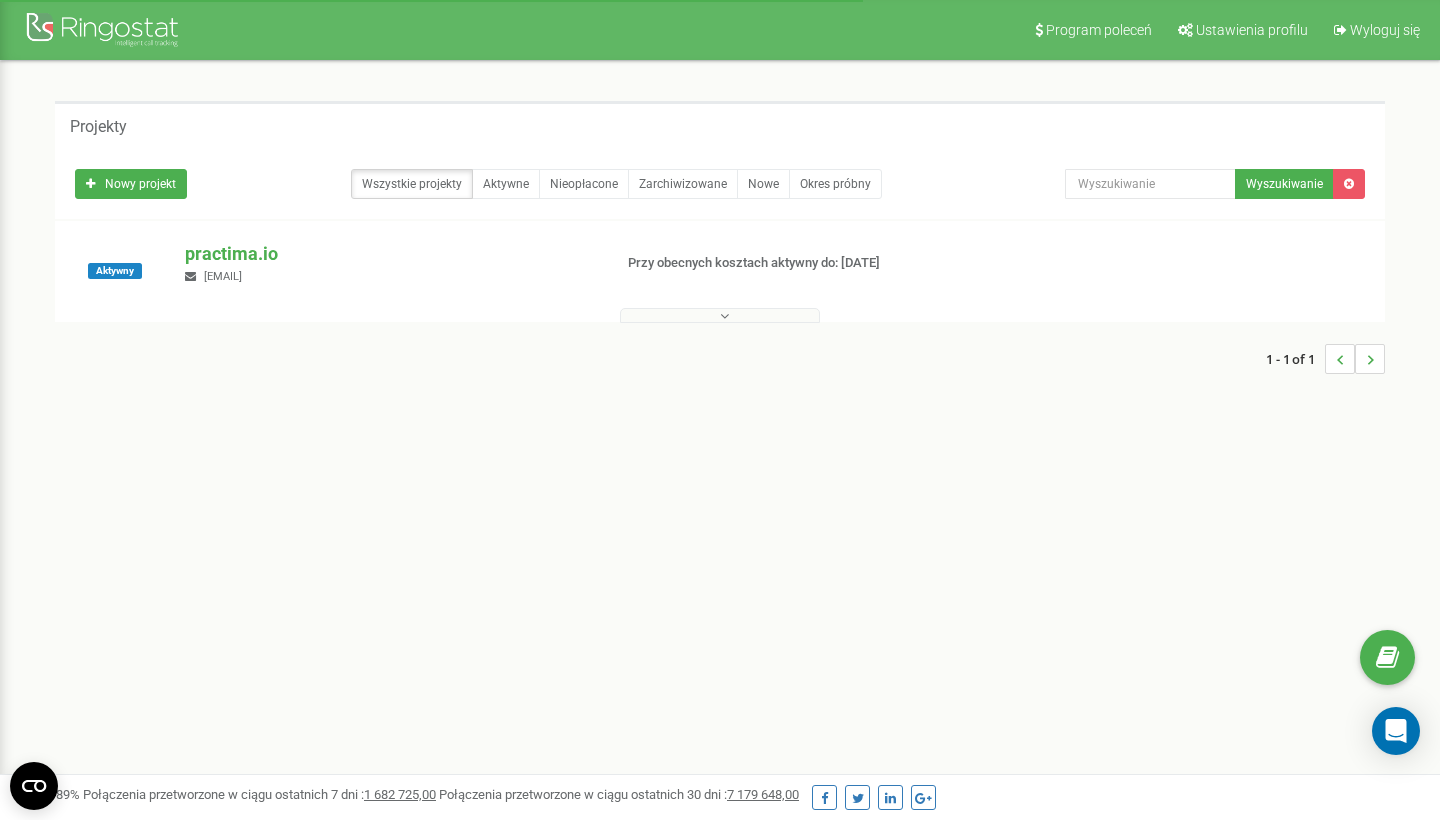 scroll, scrollTop: 0, scrollLeft: 0, axis: both 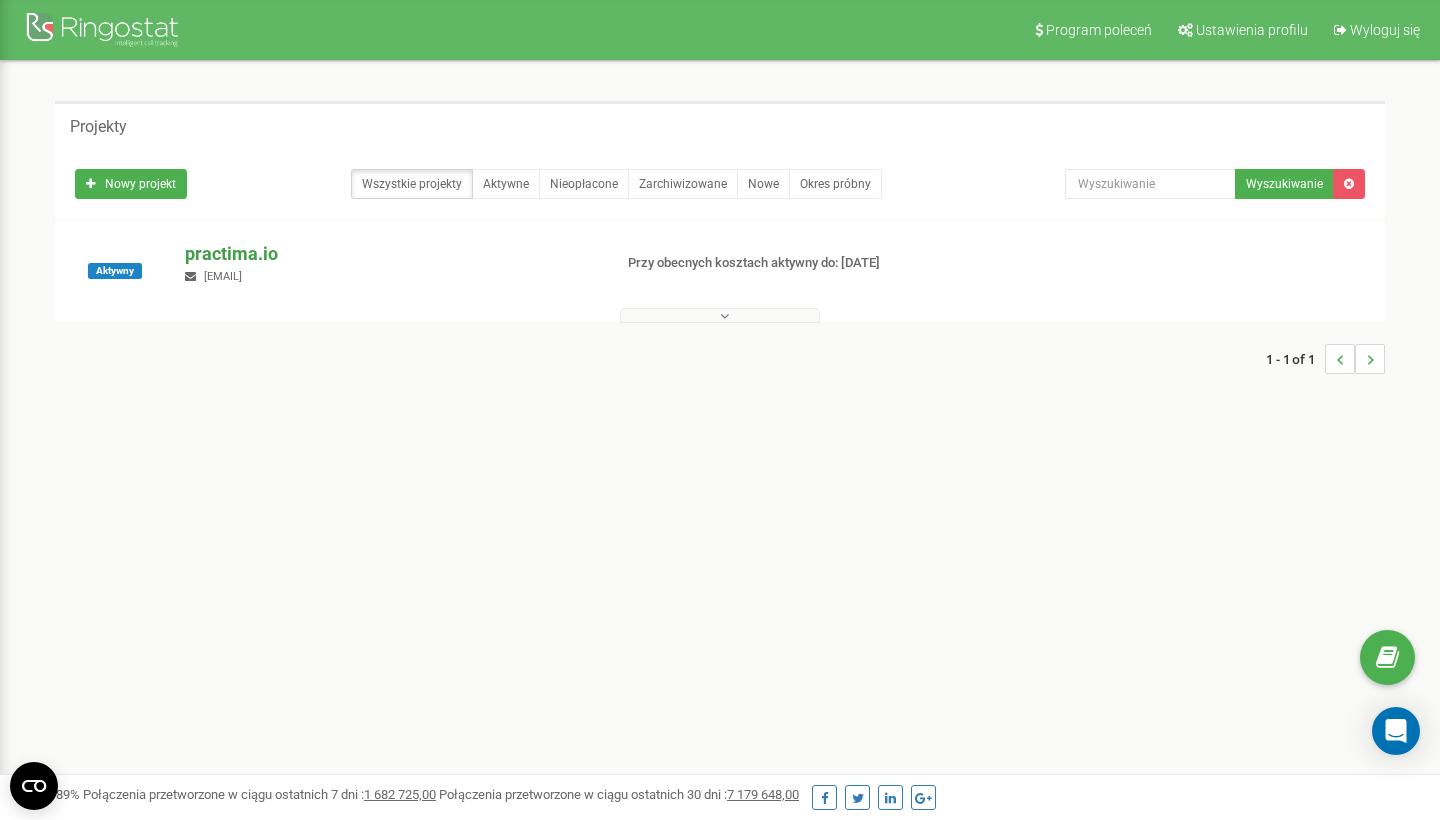 click on "practima.io" at bounding box center (390, 254) 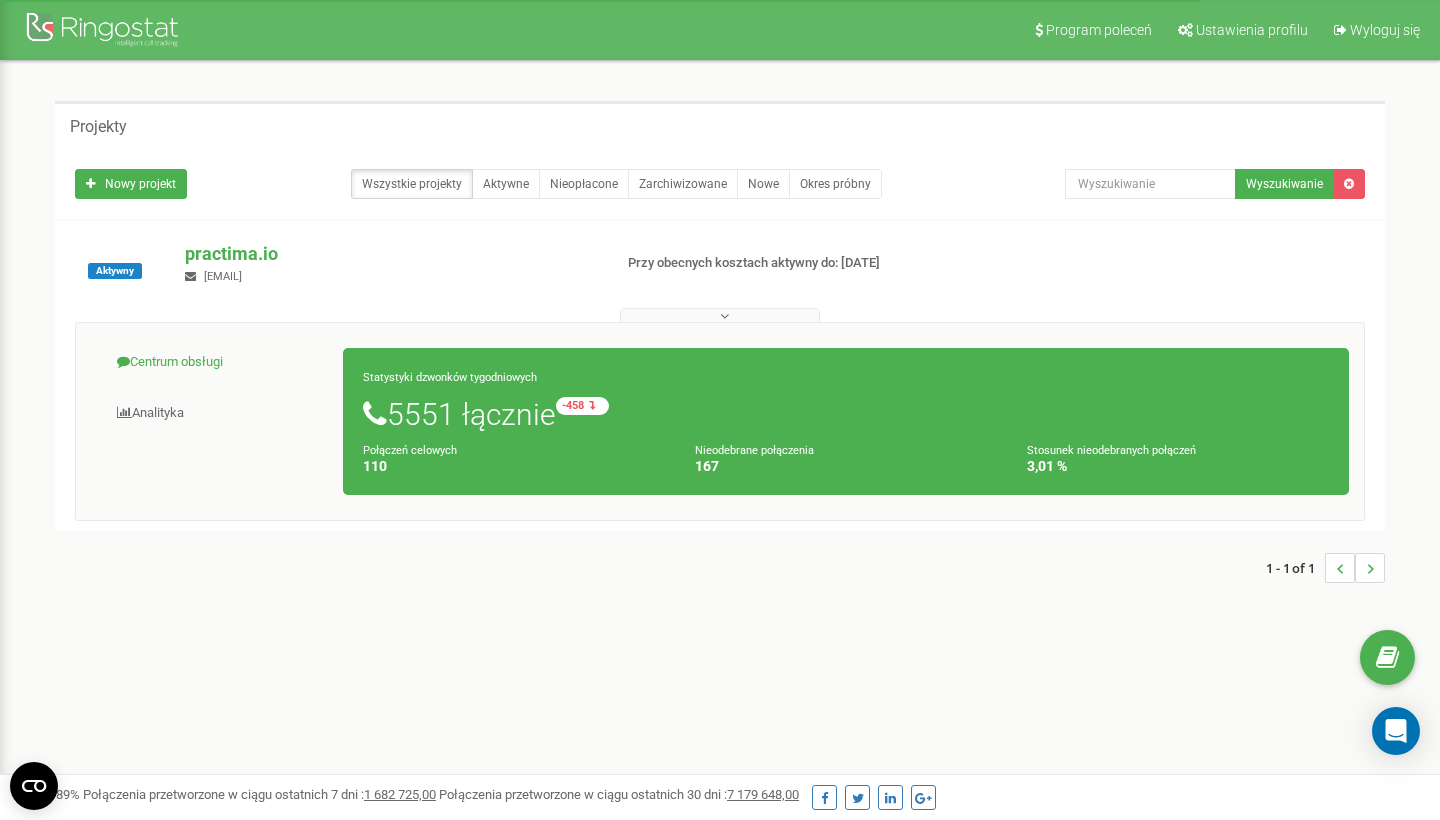 click on "Centrum obsługi" at bounding box center (217, 362) 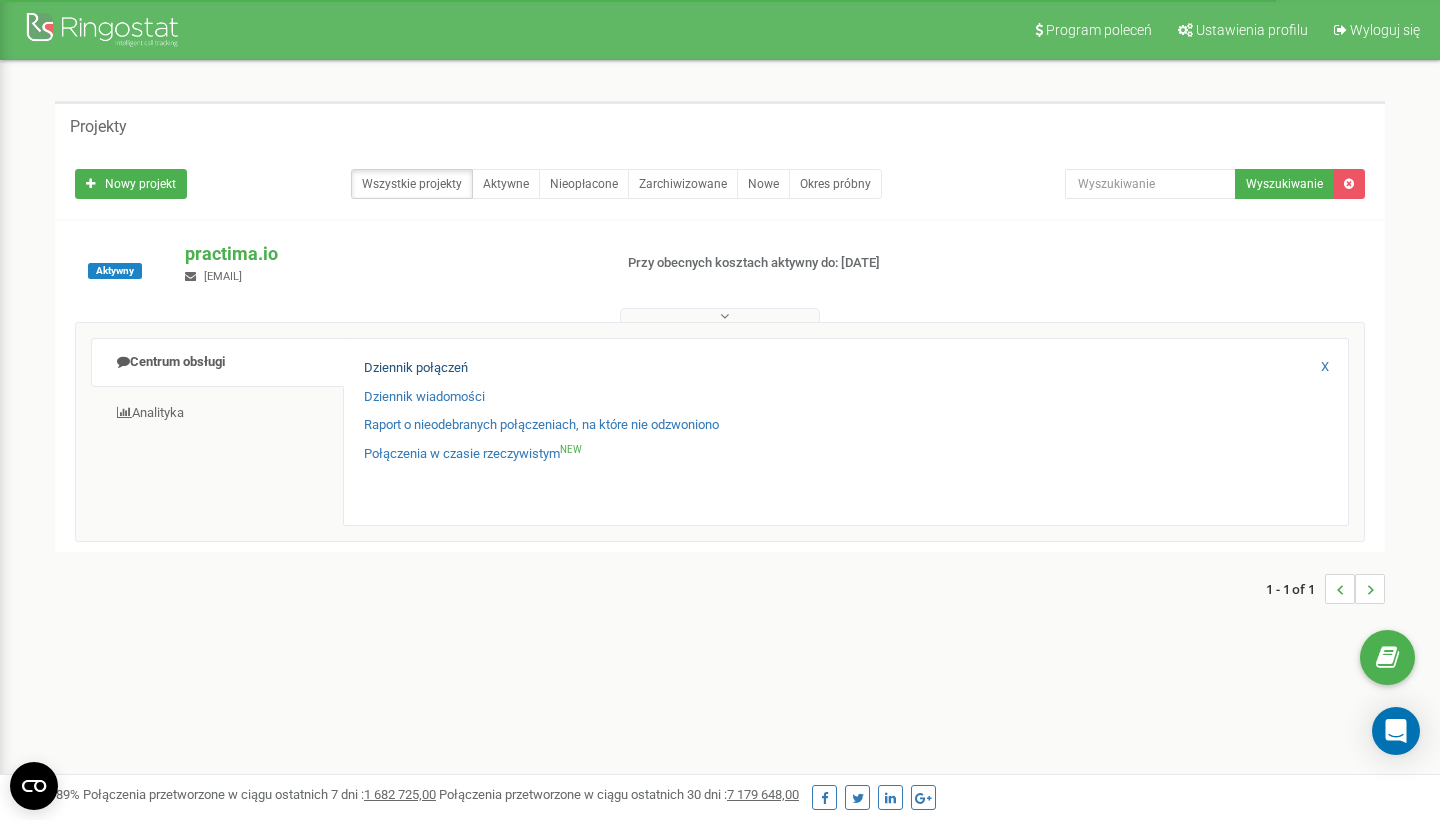 click on "Dziennik połączeń" at bounding box center [416, 368] 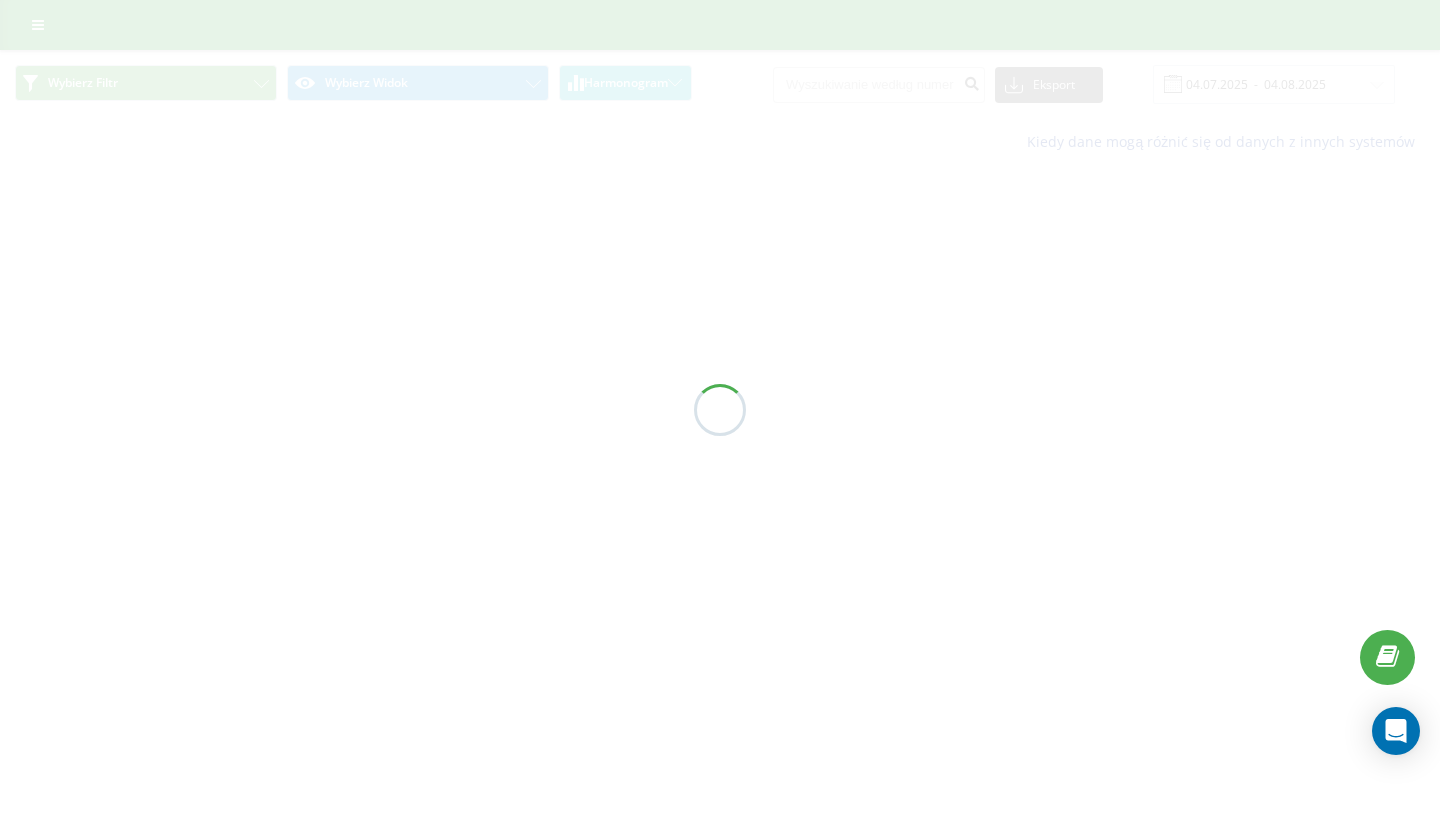 scroll, scrollTop: 0, scrollLeft: 0, axis: both 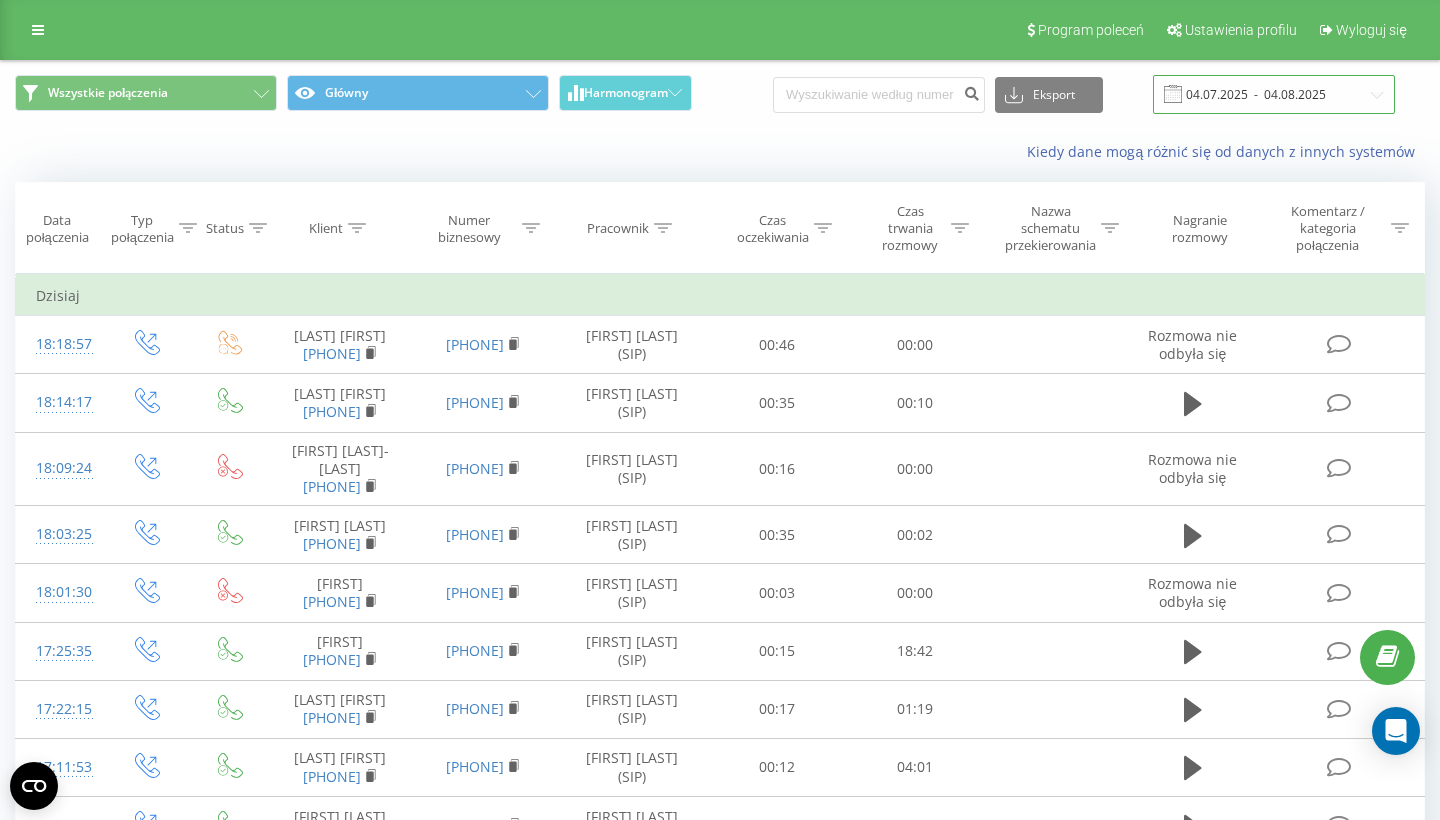click on "04.07.2025  -  04.08.2025" at bounding box center (1274, 94) 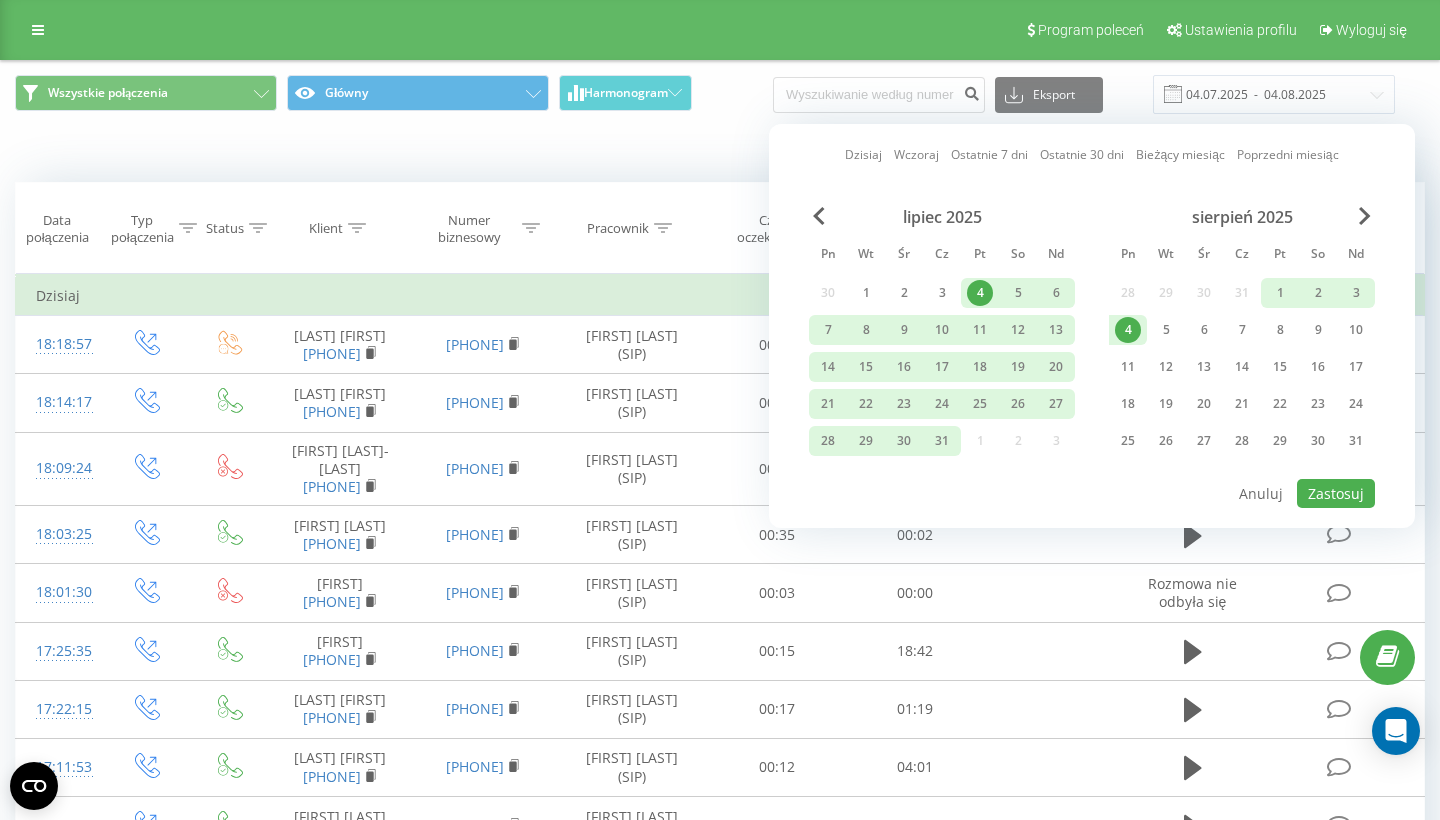 click on "4" at bounding box center (1128, 330) 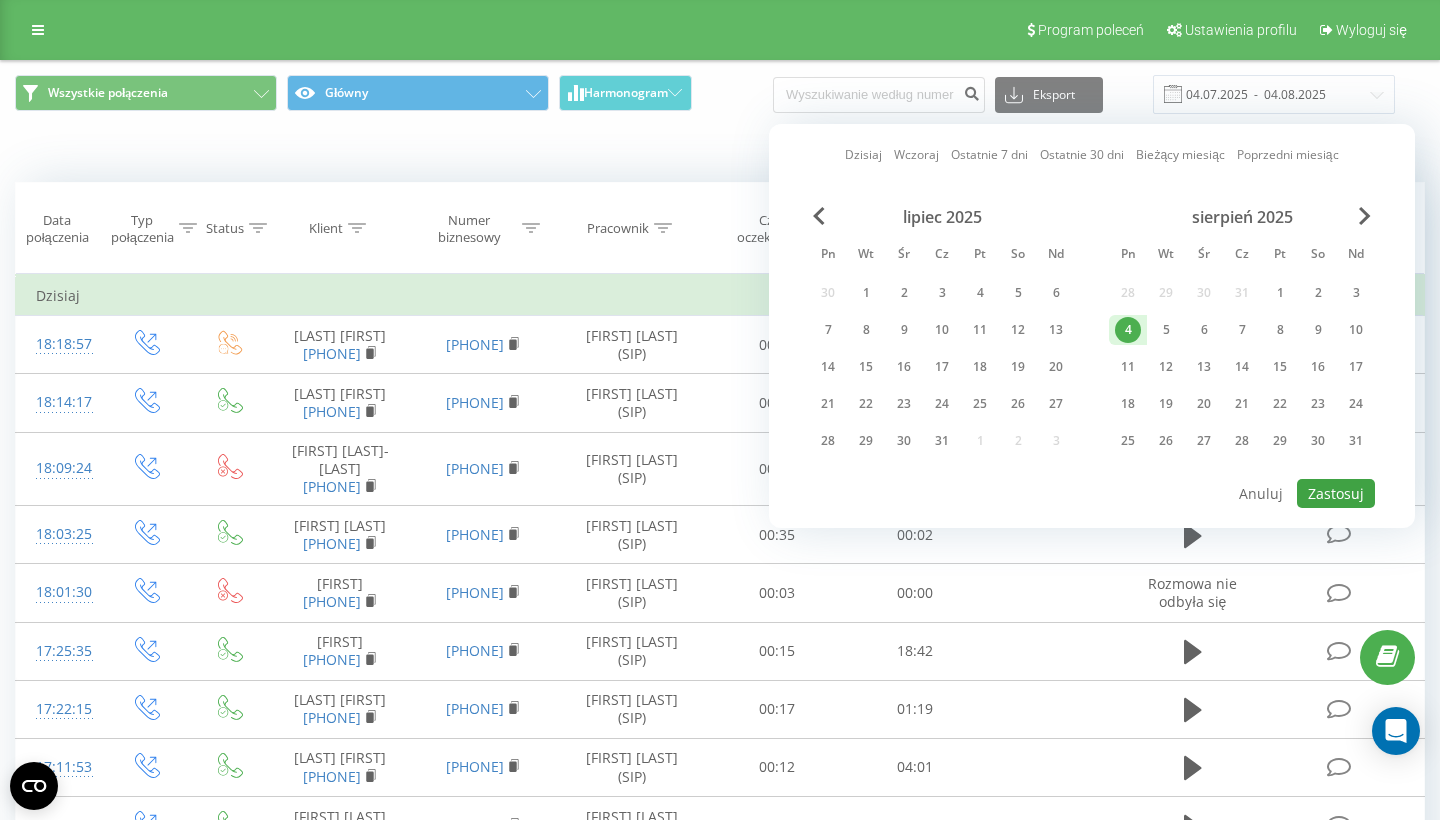 click on "Zastosuj" at bounding box center (1336, 493) 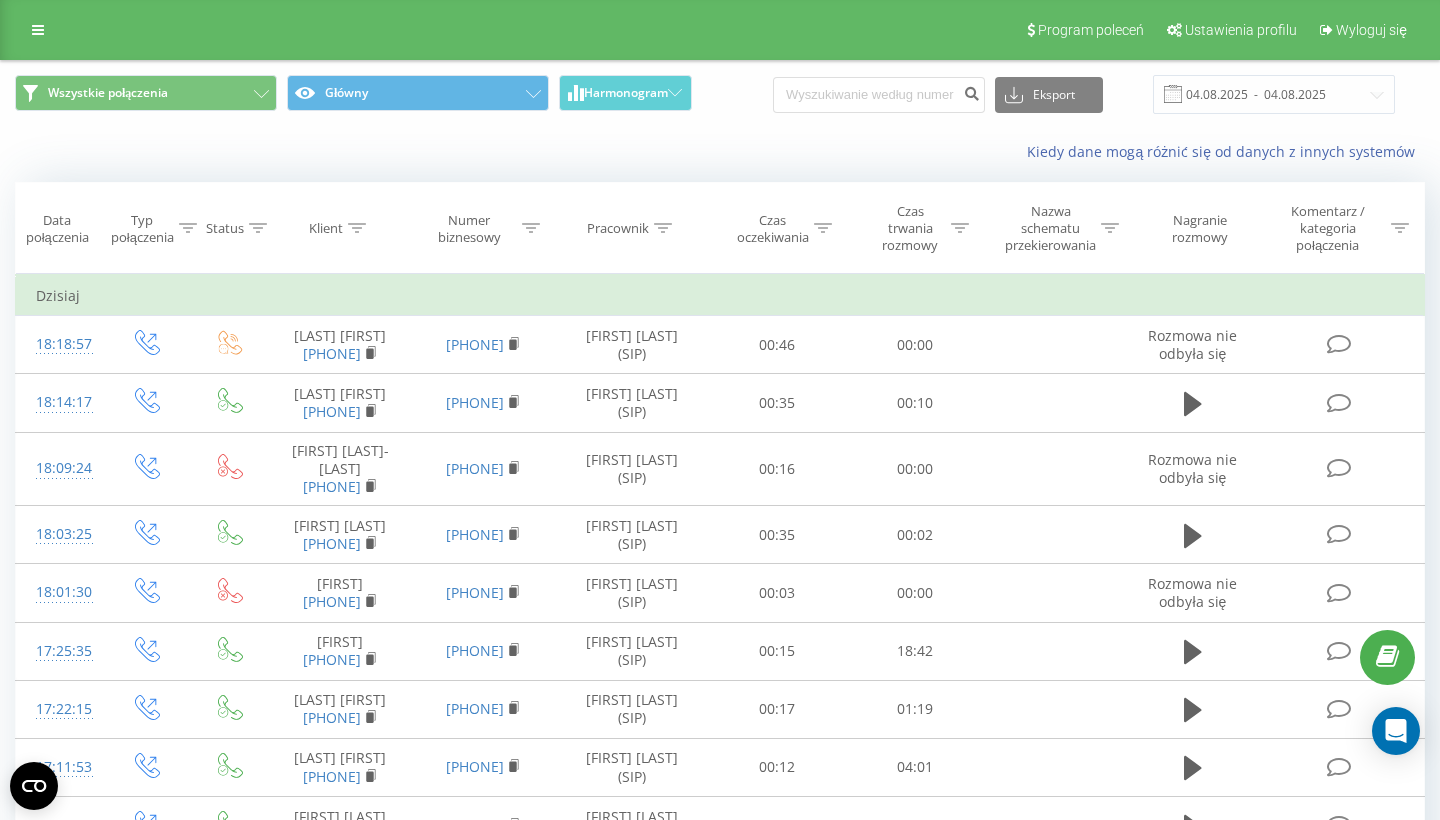 click 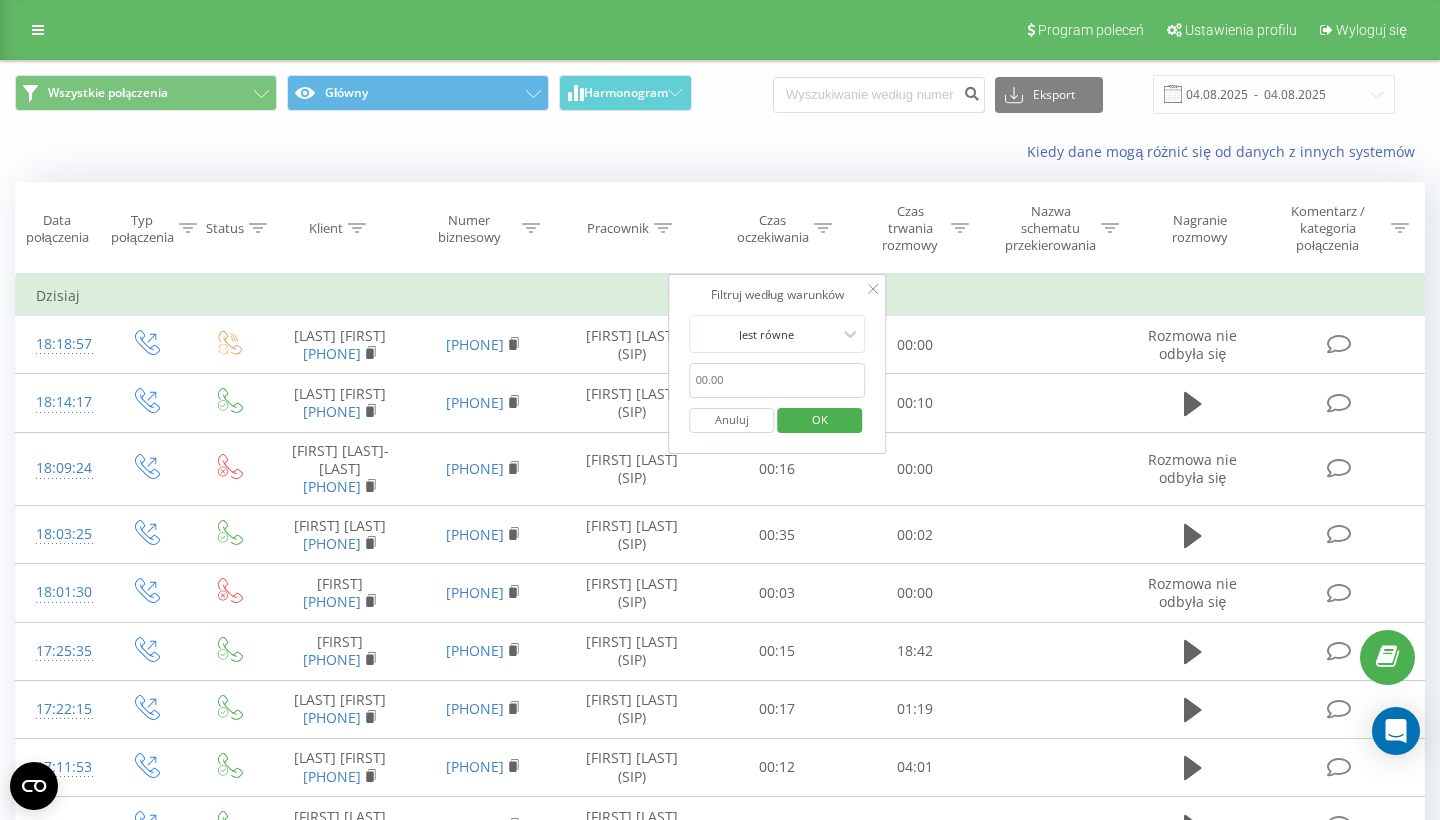 click on "Czas trwania rozmowy" at bounding box center (921, 228) 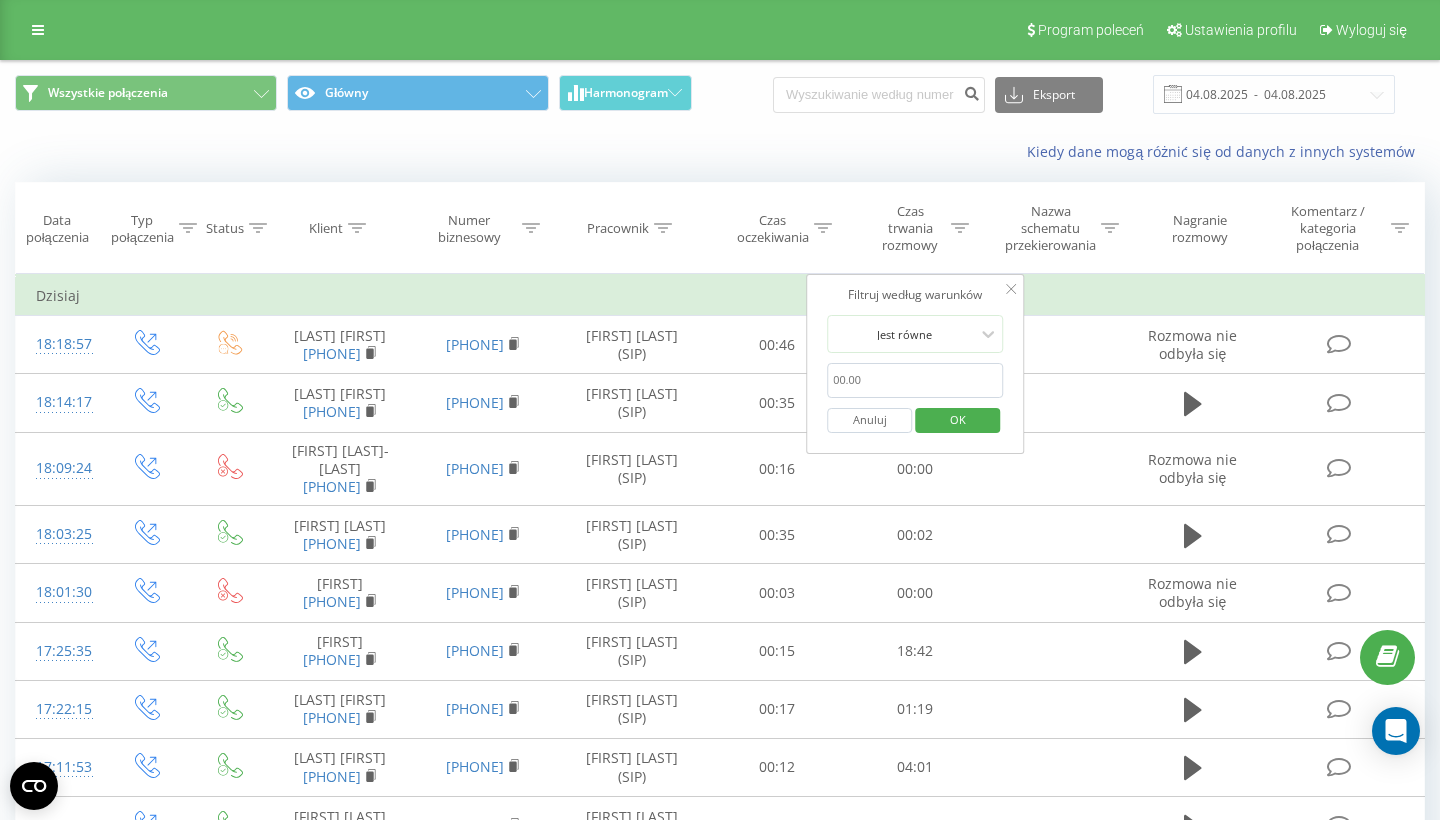 click 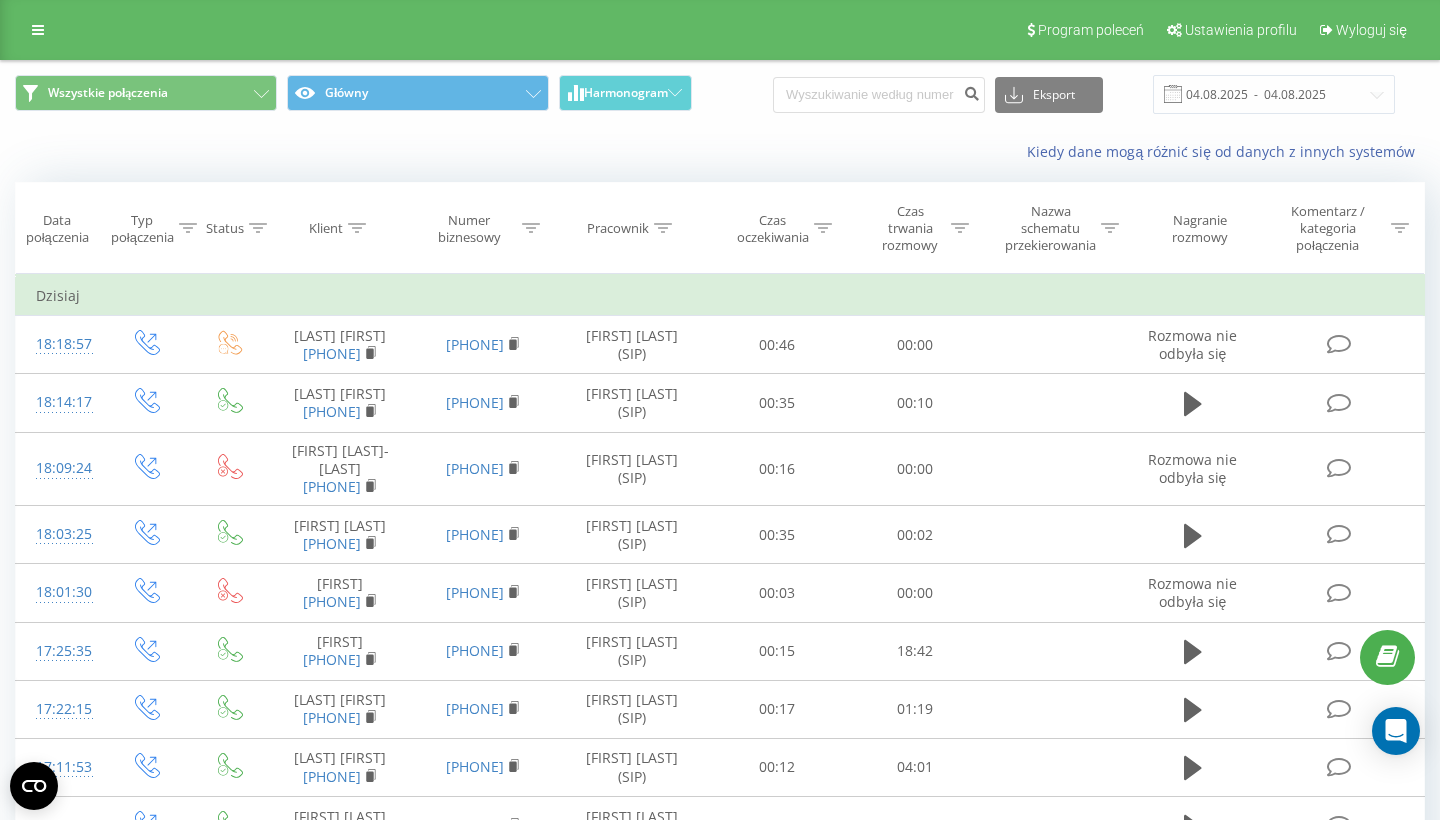 click 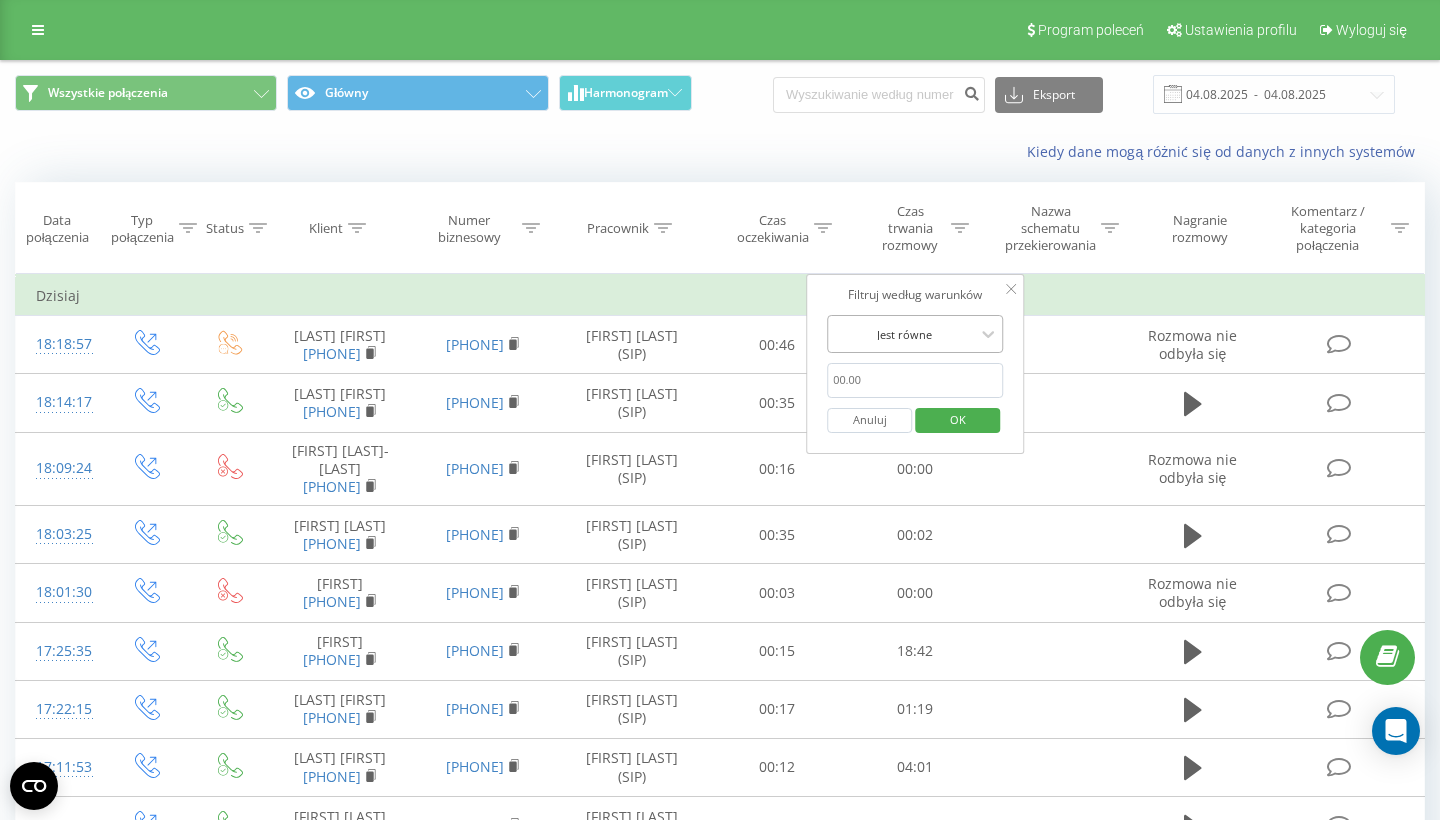 click on "Jest równe" at bounding box center [904, 334] 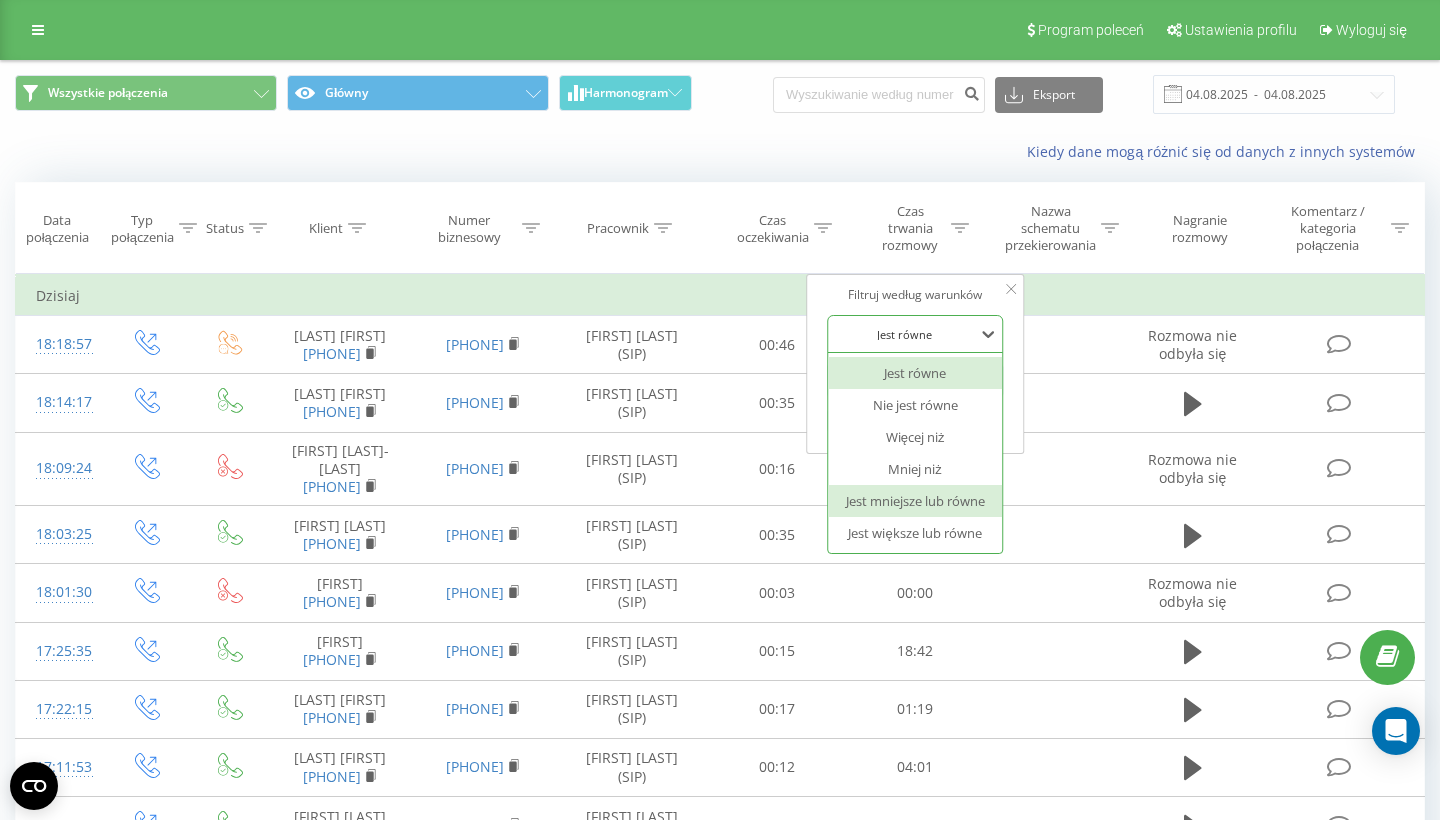 click on "Jest większe lub równe" at bounding box center (915, 533) 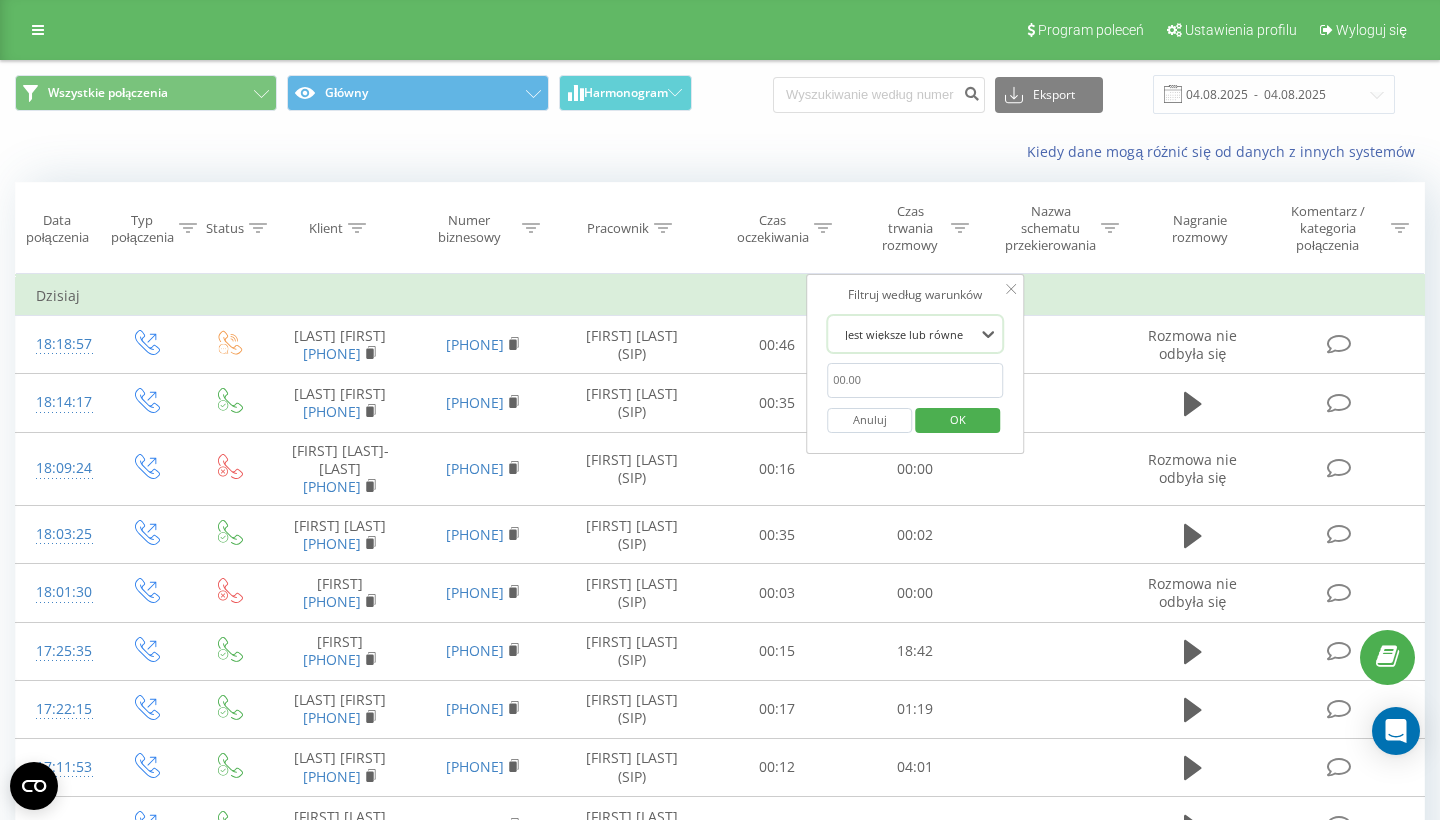 click at bounding box center [915, 380] 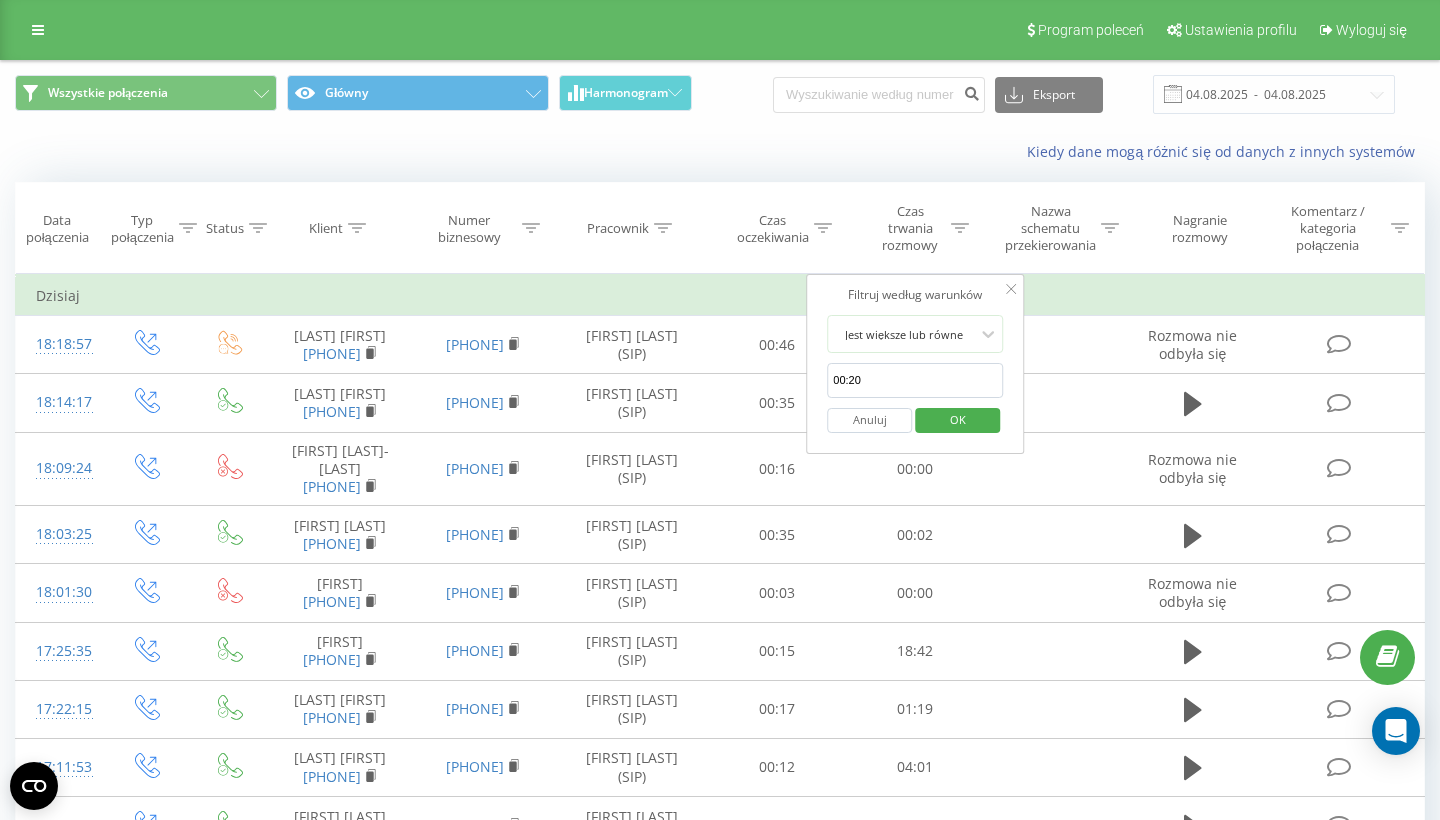 type on "00:20" 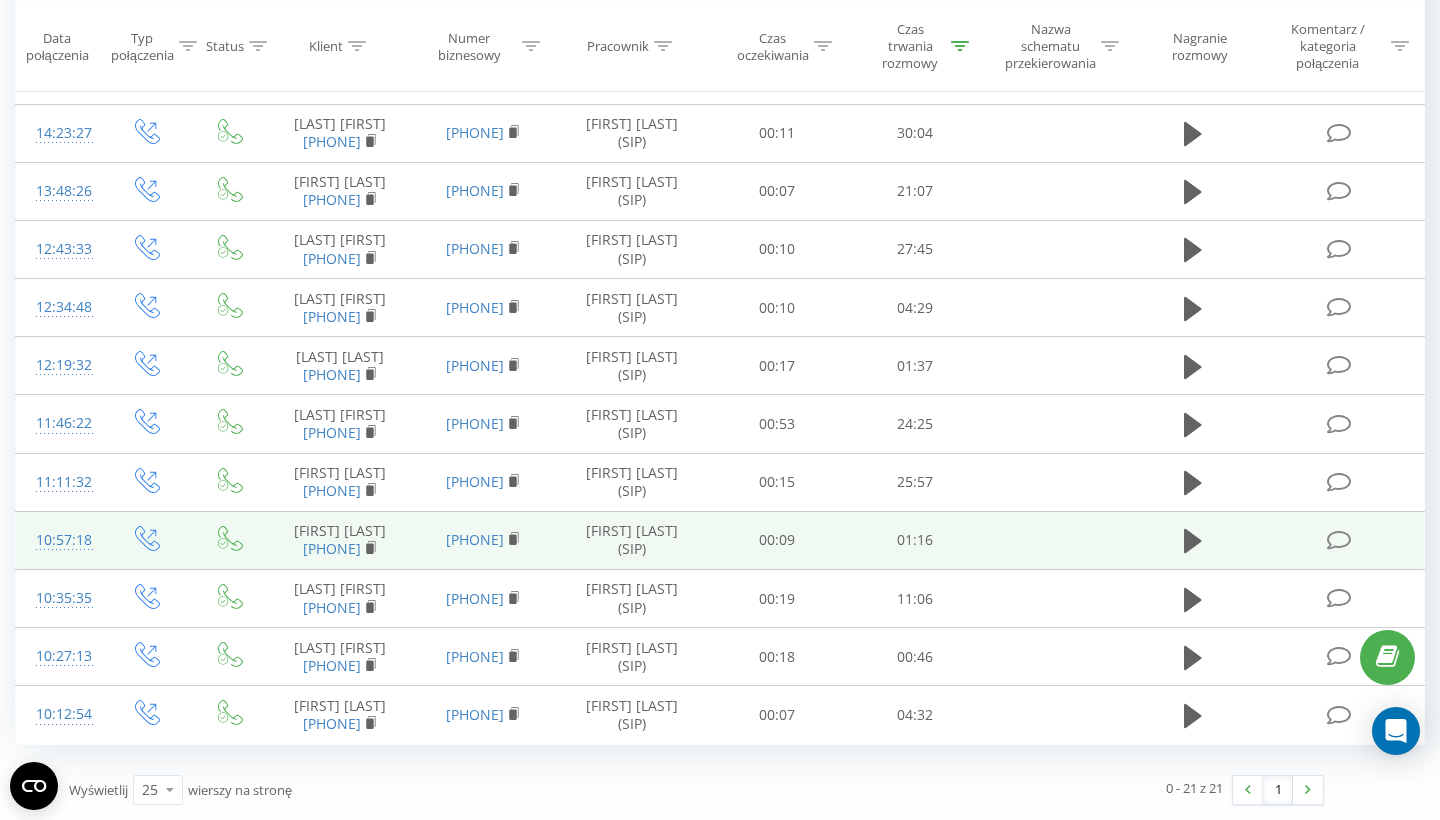 scroll, scrollTop: 1247, scrollLeft: 0, axis: vertical 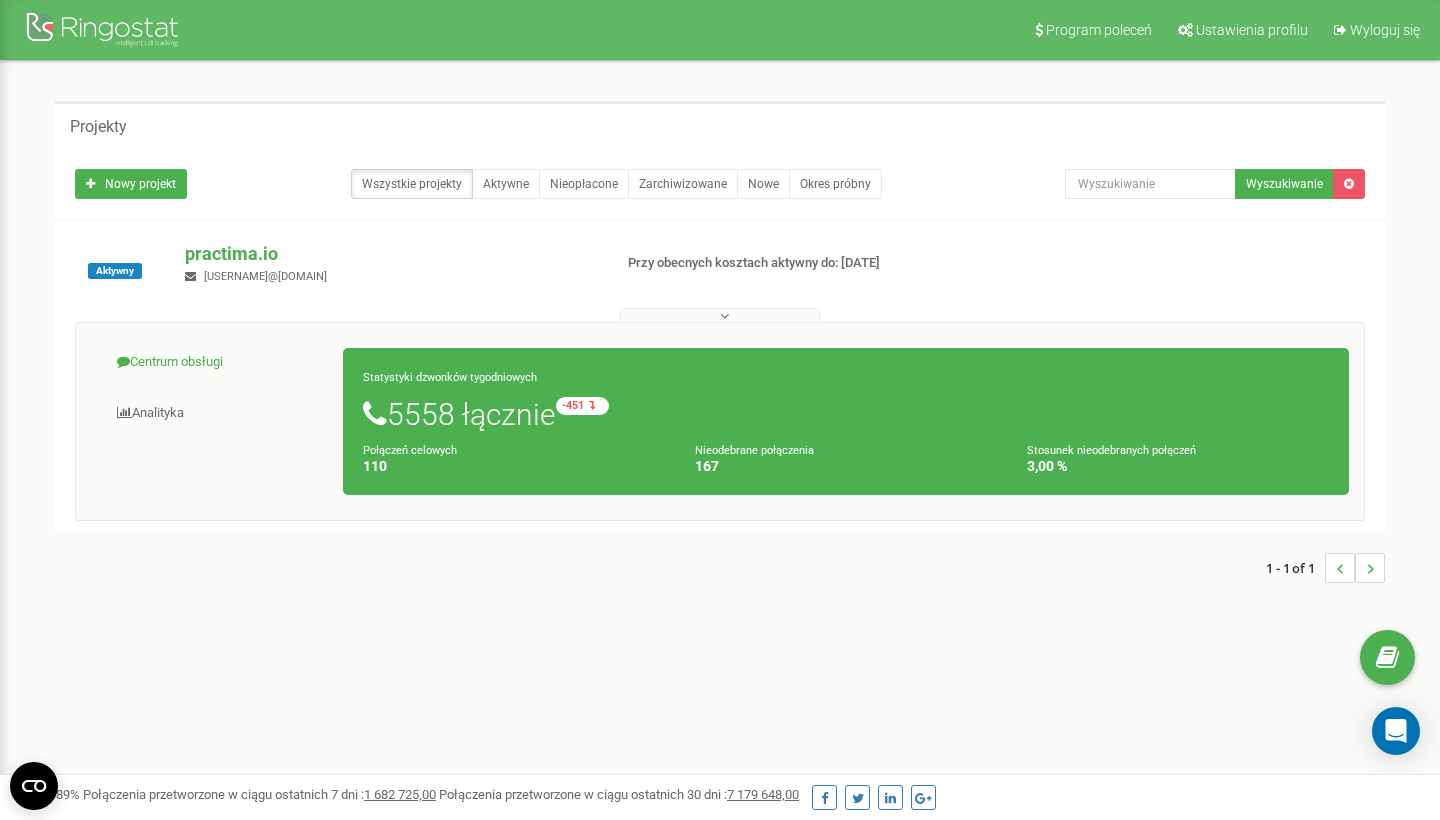 click on "Centrum obsługi" at bounding box center (217, 362) 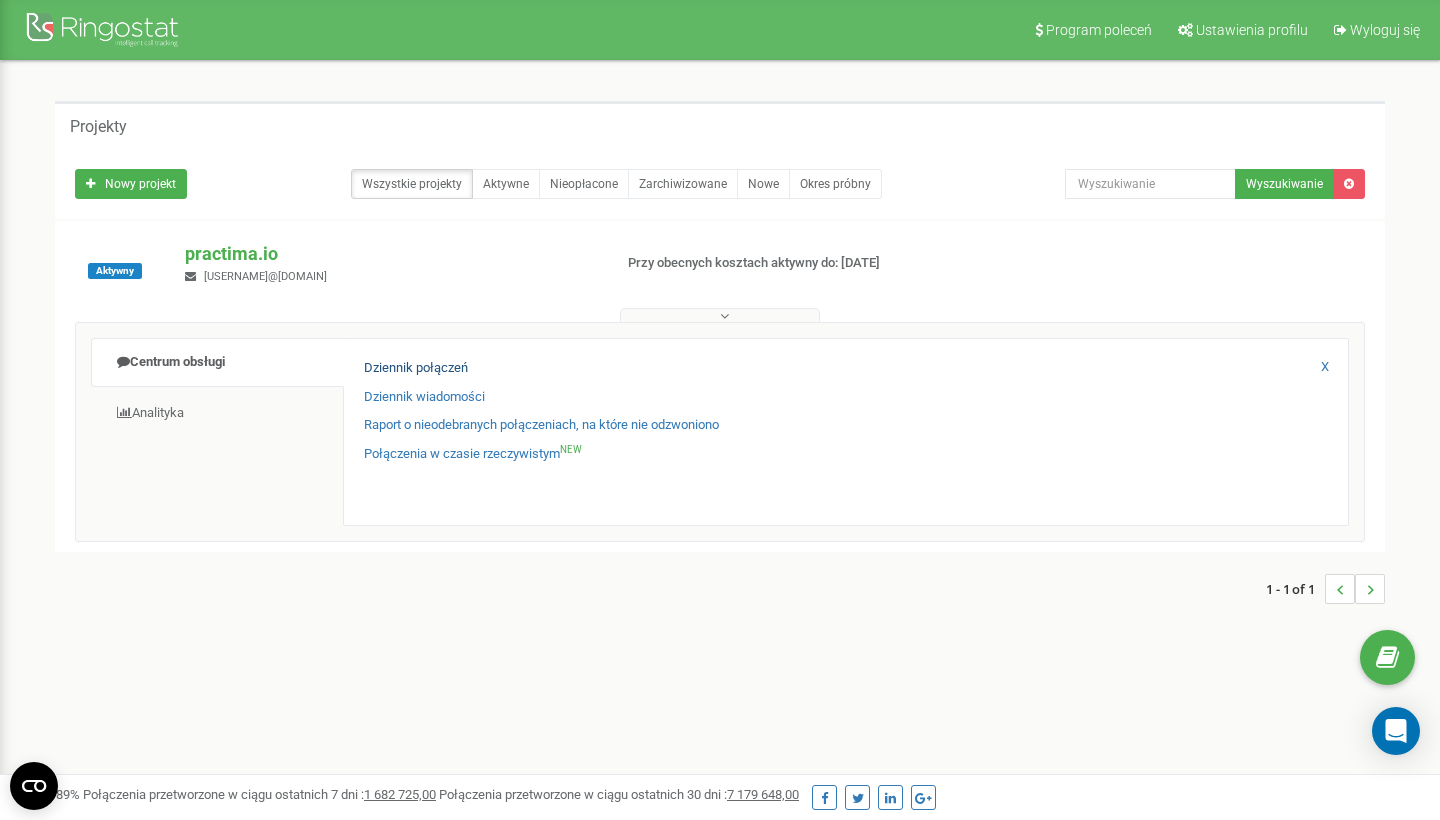 click on "Dziennik połączeń" at bounding box center (416, 368) 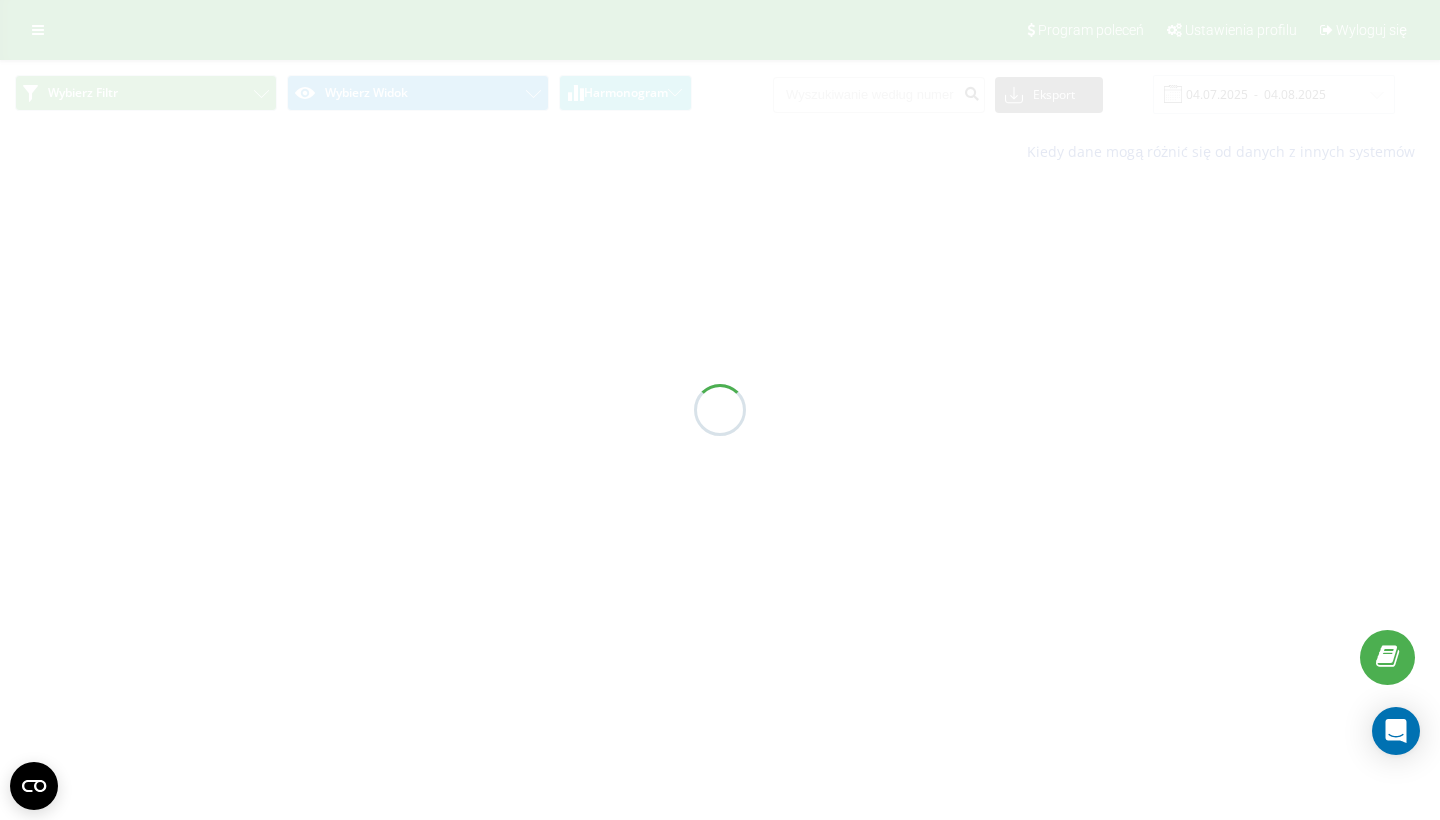 scroll, scrollTop: 0, scrollLeft: 0, axis: both 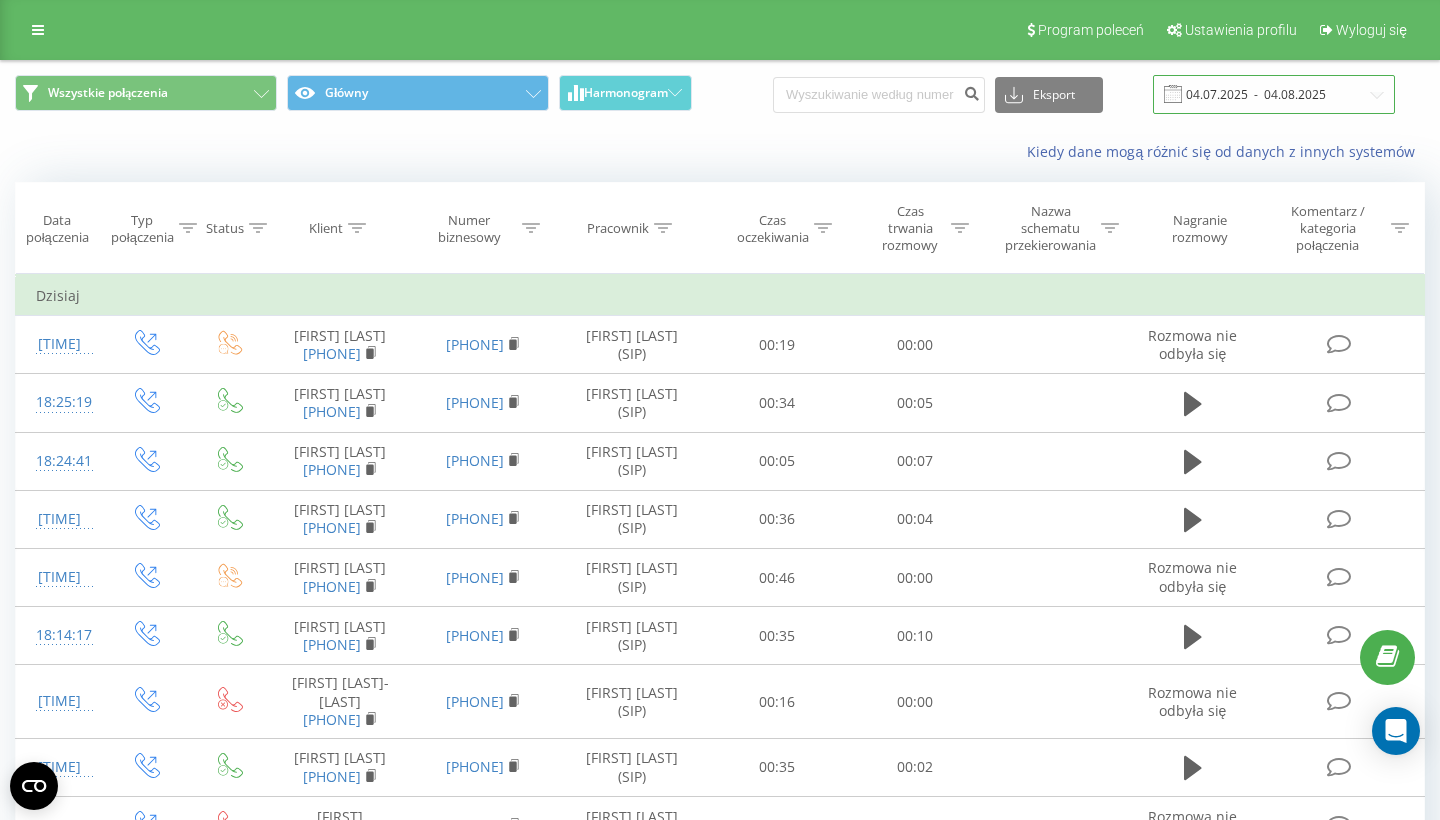 click on "04.07.2025  -  04.08.2025" at bounding box center [1274, 94] 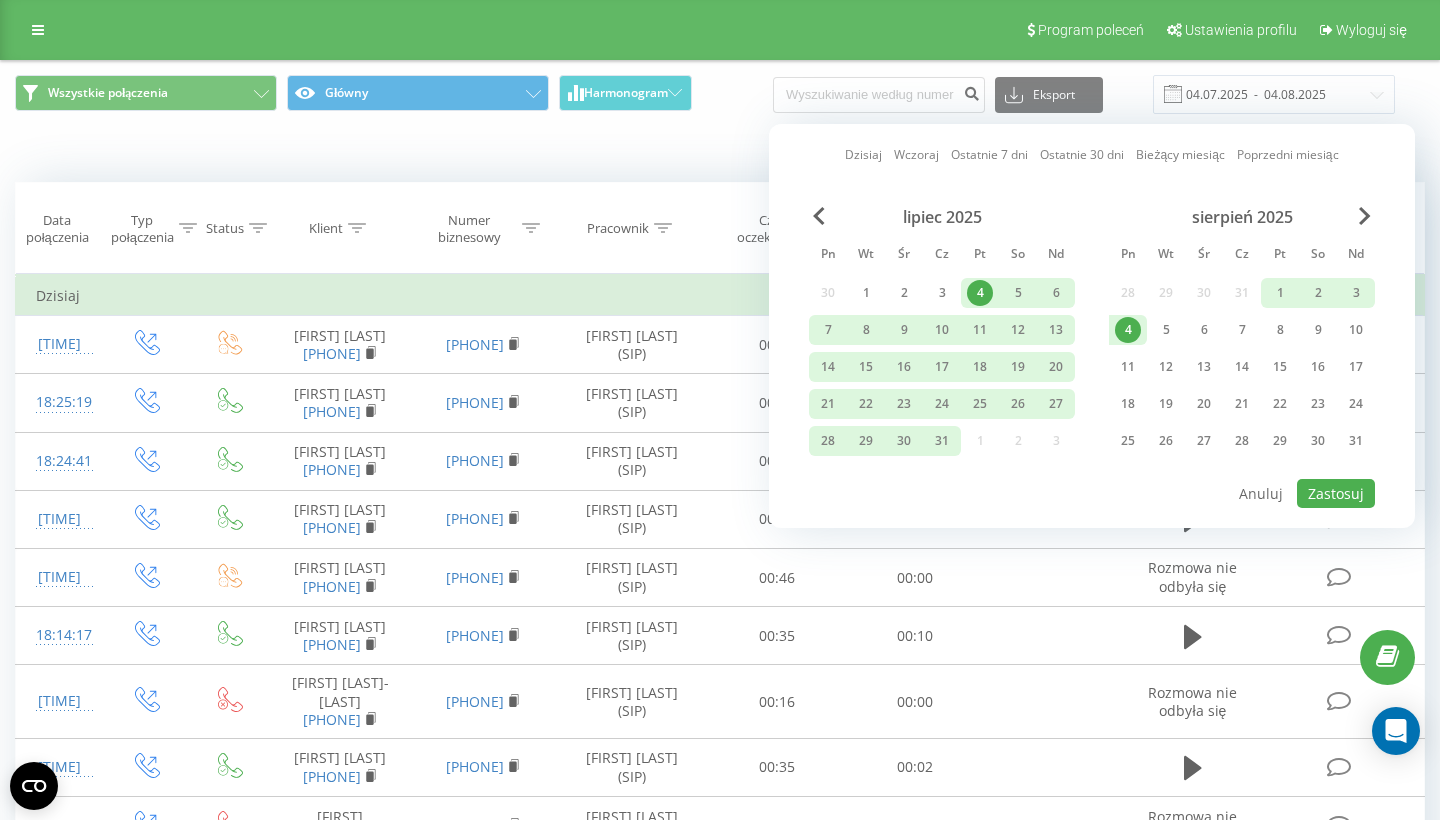 click on "4" at bounding box center [1128, 330] 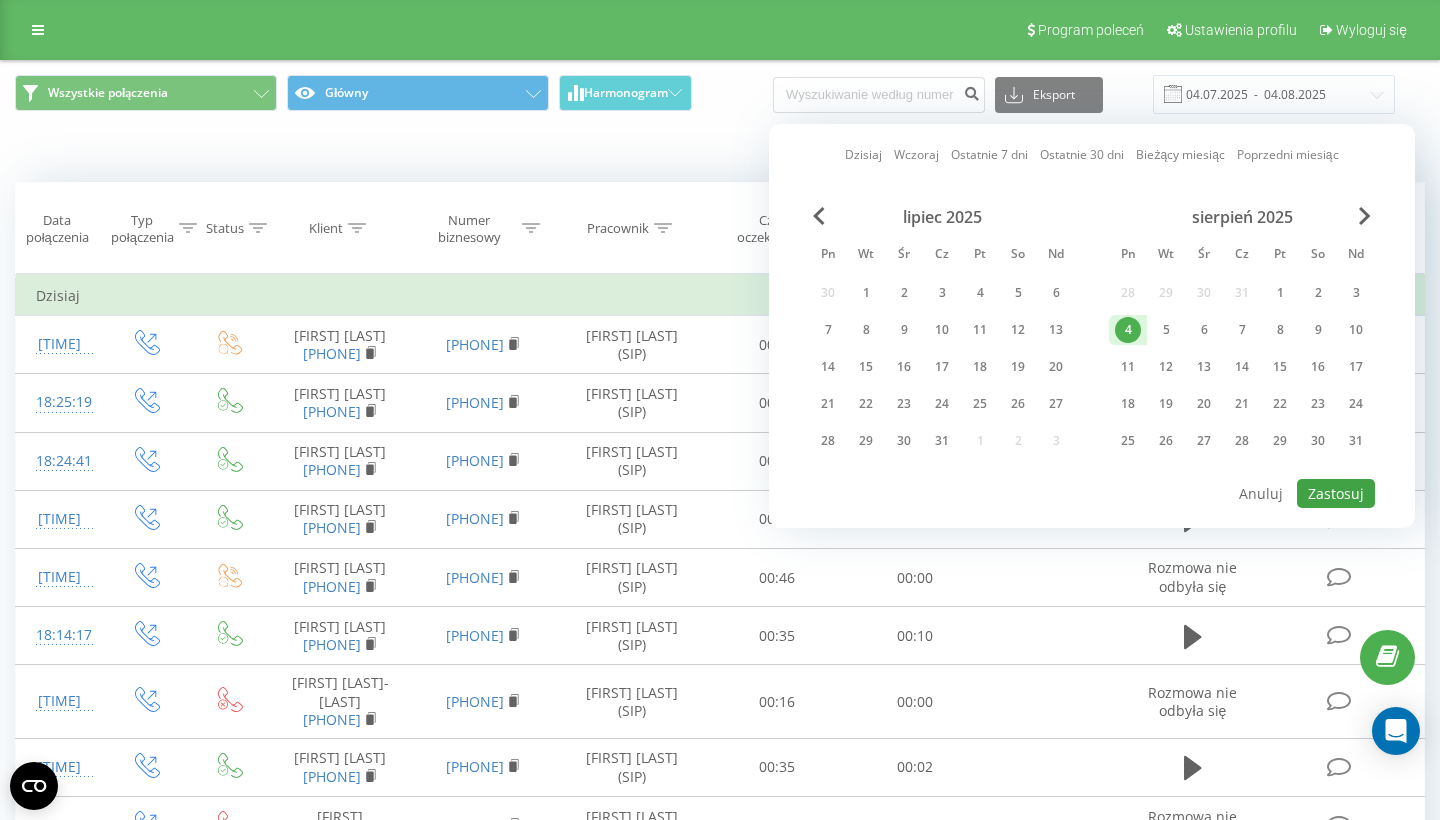click on "Zastosuj" at bounding box center [1336, 493] 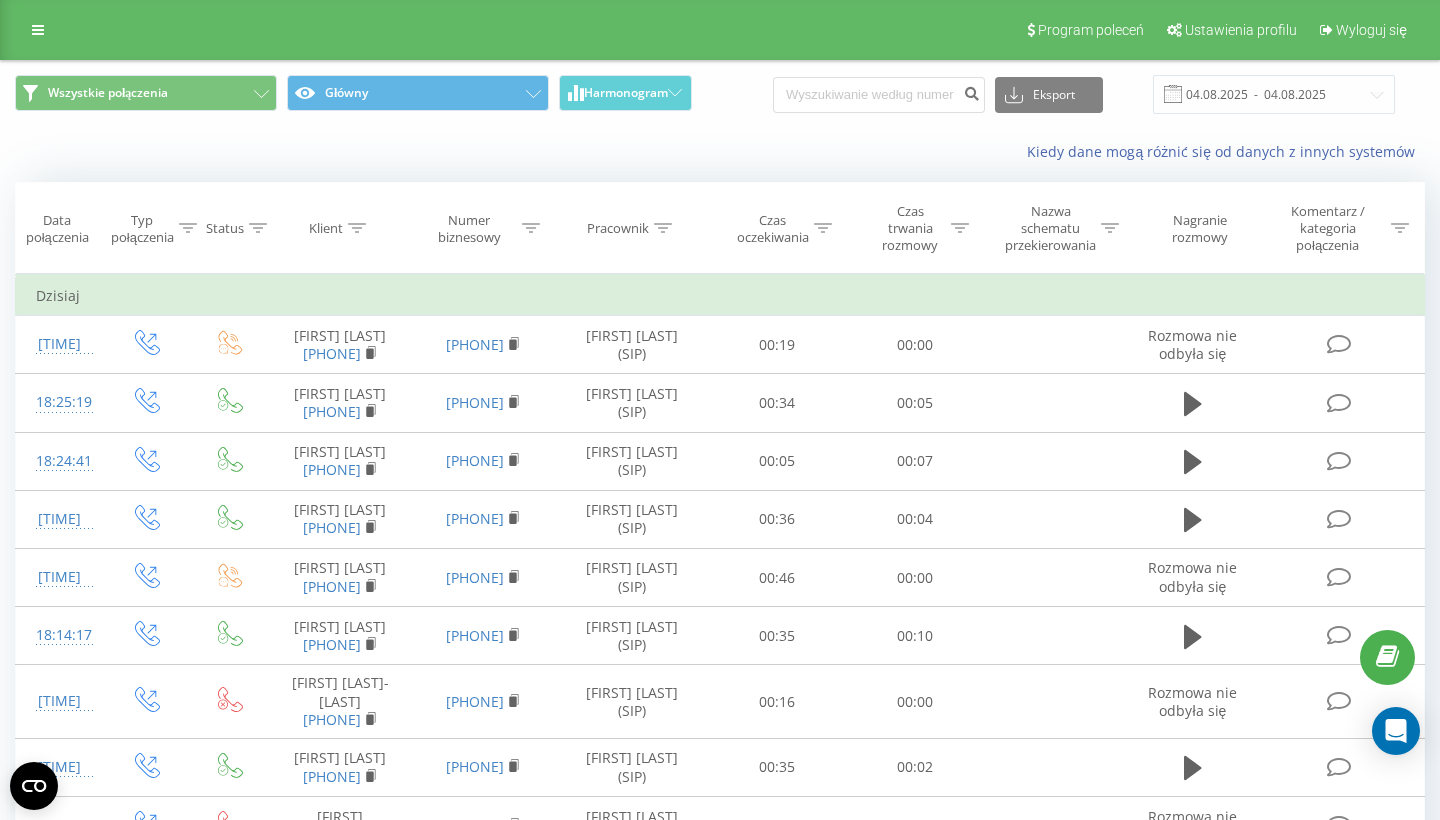 click 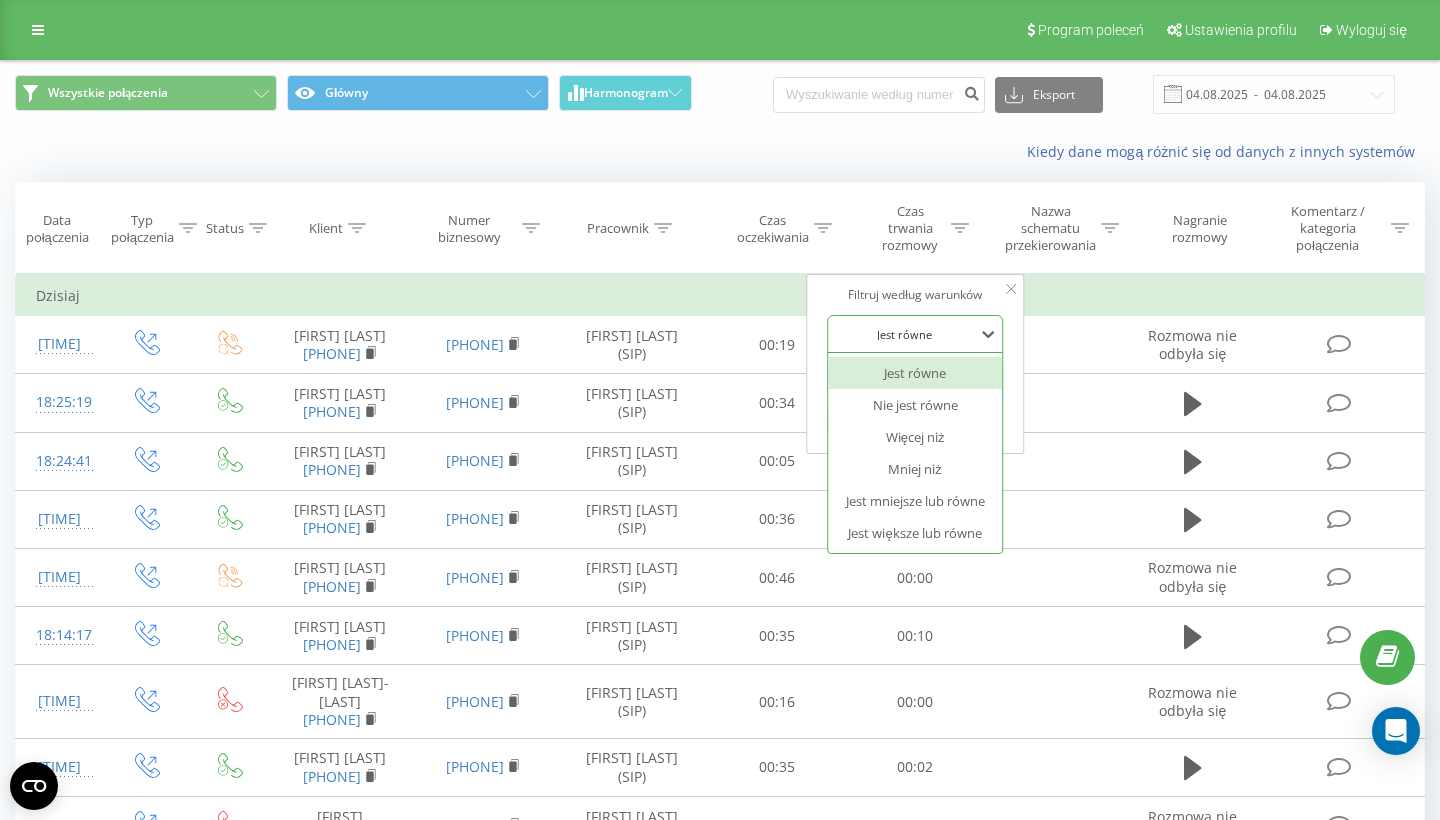 click at bounding box center [904, 334] 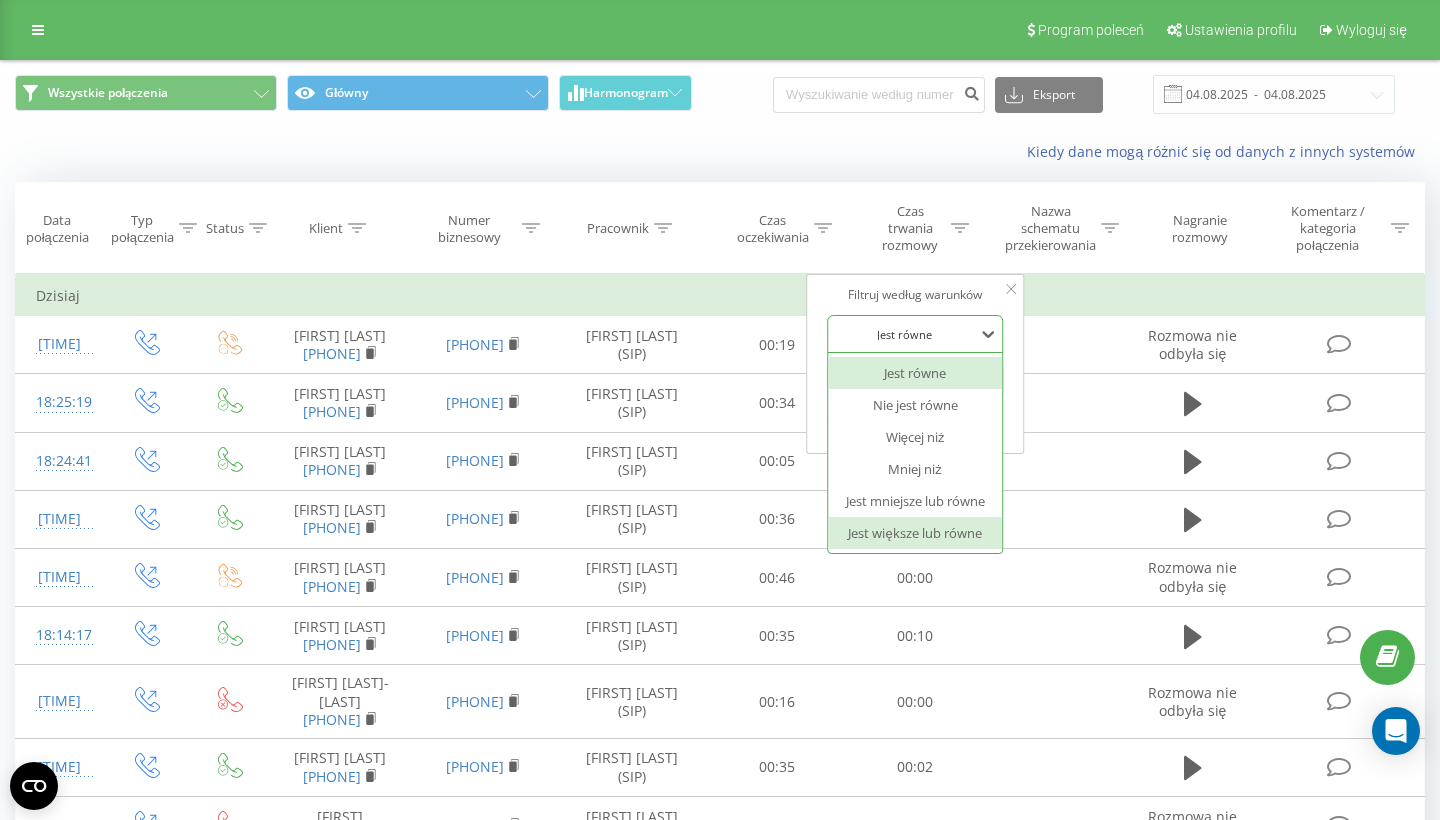 click on "Jest większe lub równe" at bounding box center [915, 533] 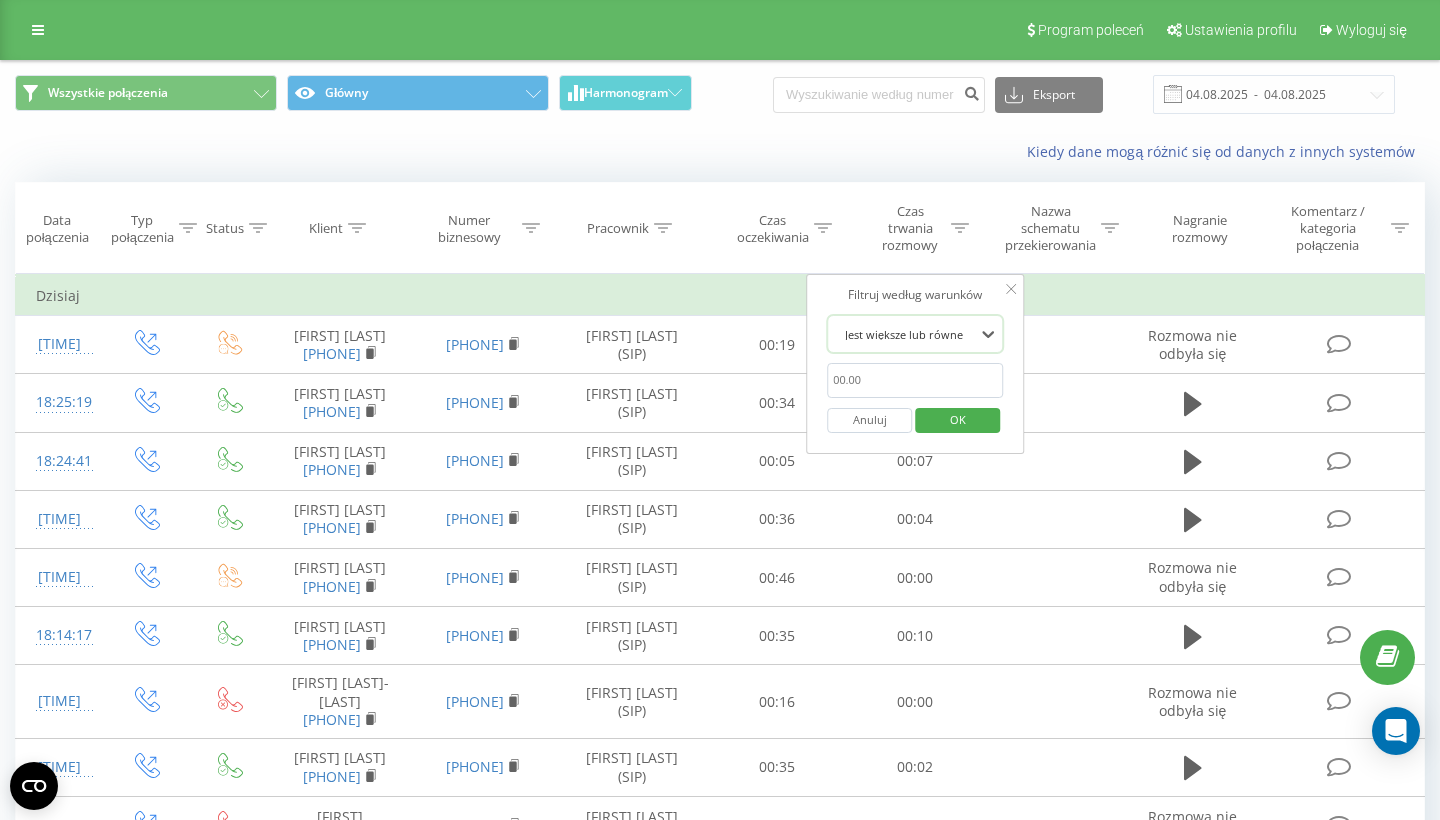 click at bounding box center [915, 380] 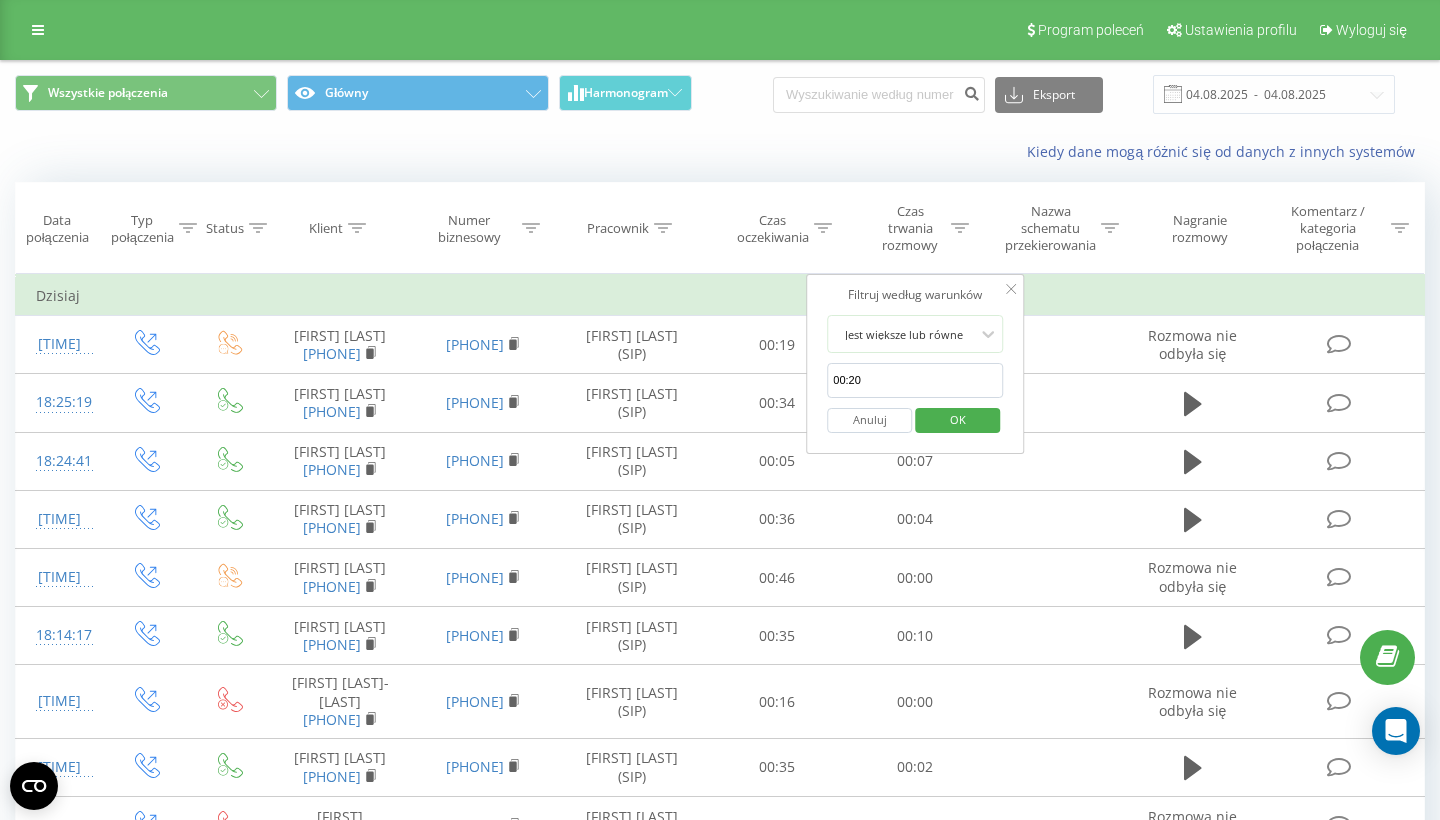 type on "00:20" 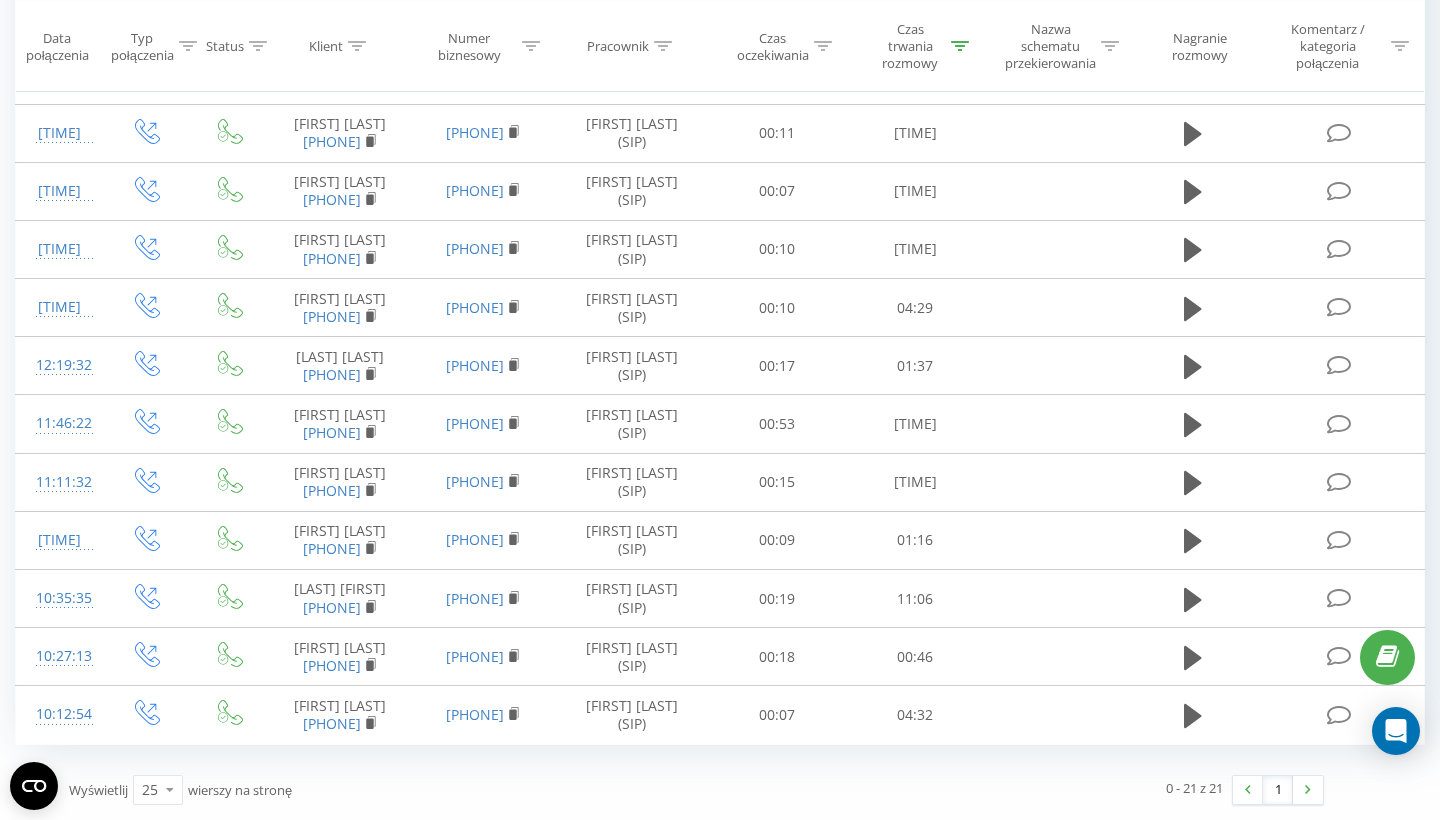 scroll, scrollTop: 1247, scrollLeft: 0, axis: vertical 